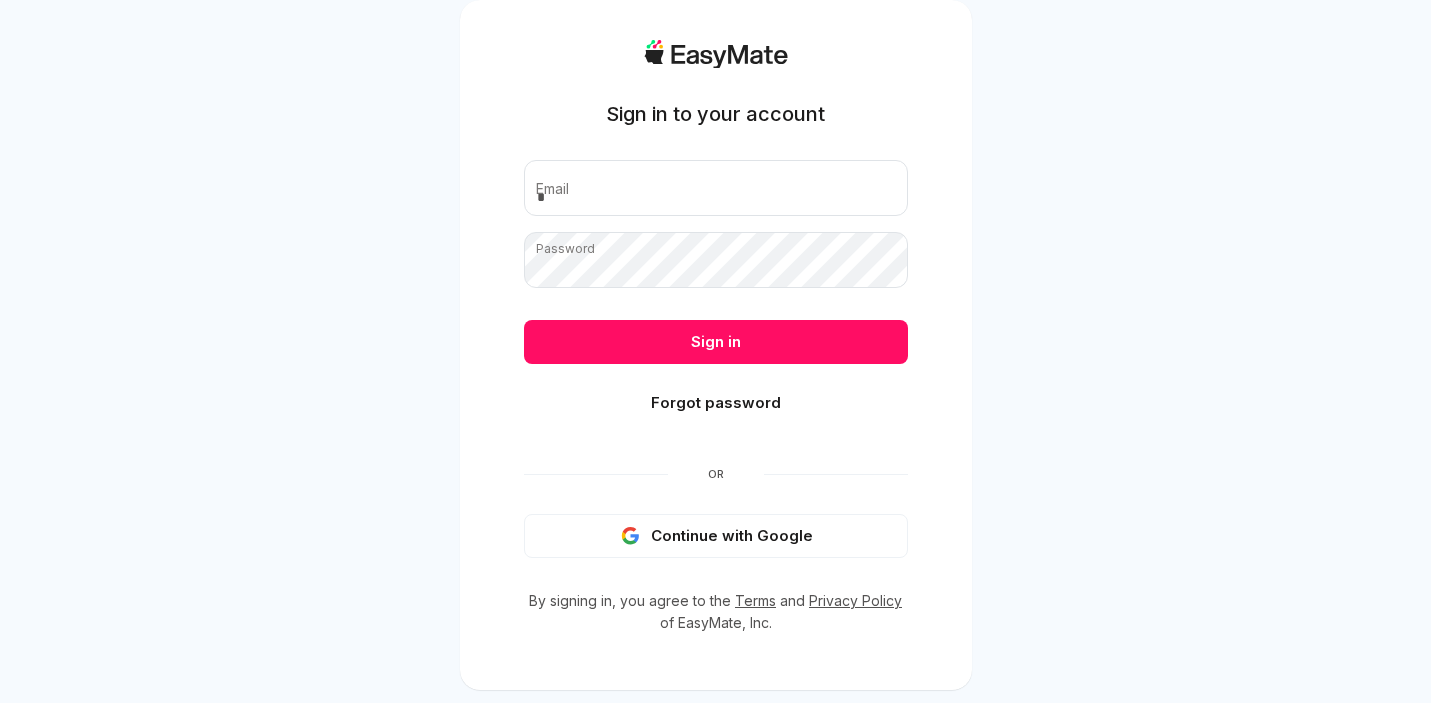 scroll, scrollTop: 0, scrollLeft: 0, axis: both 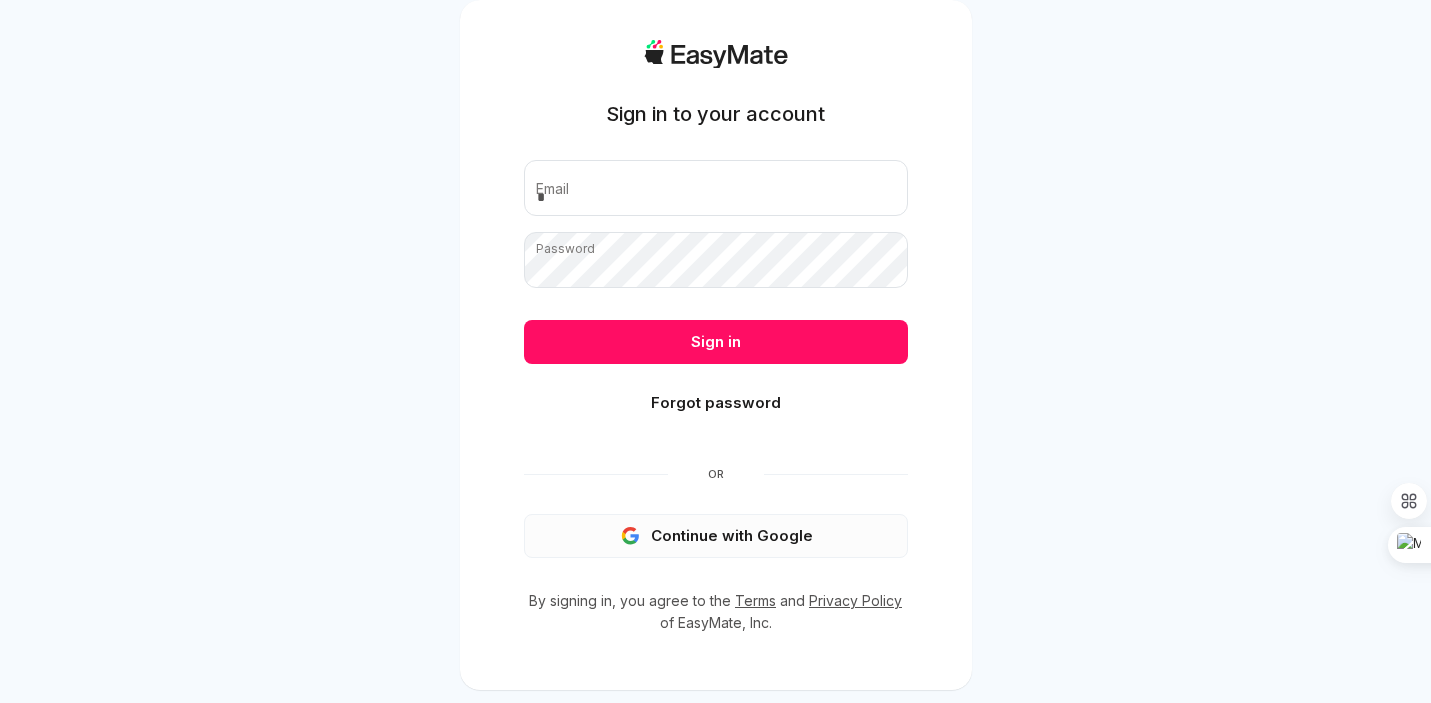click on "Continue with Google" at bounding box center (716, 536) 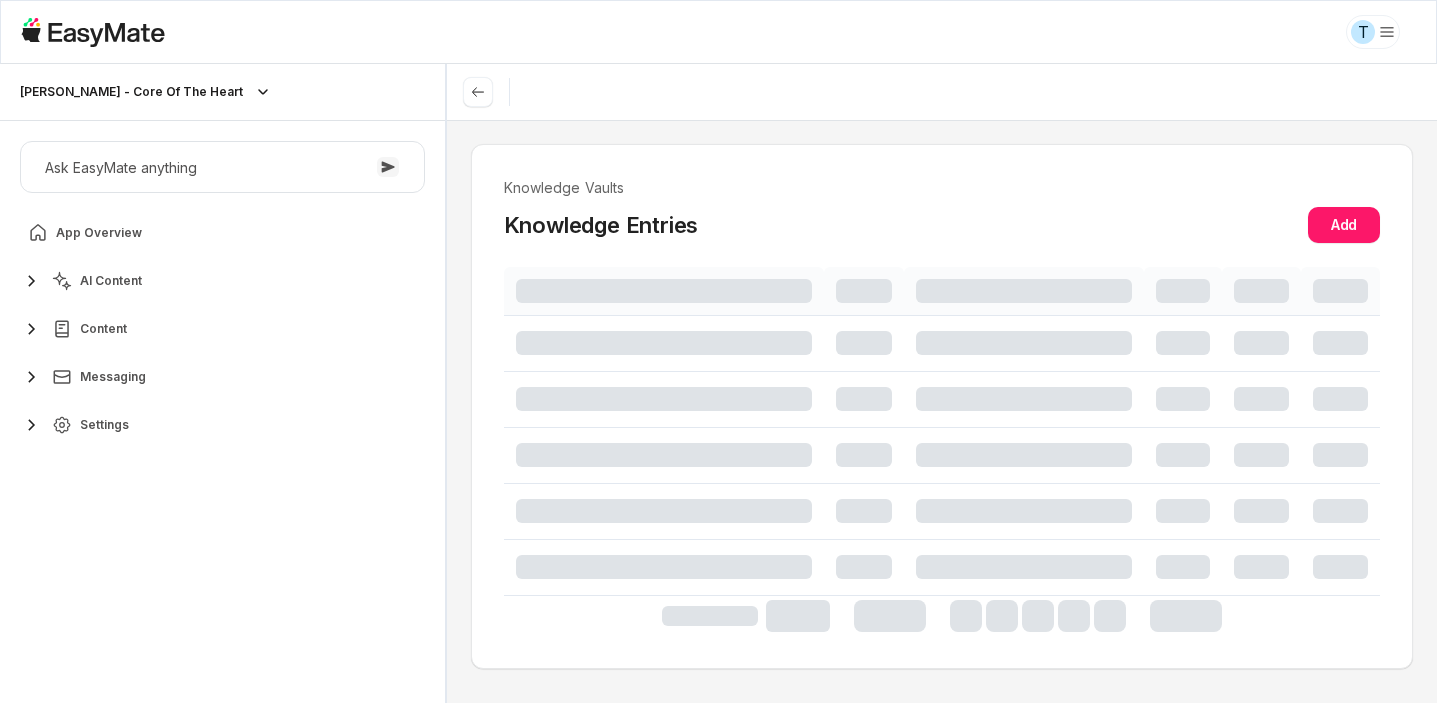 scroll, scrollTop: 0, scrollLeft: 0, axis: both 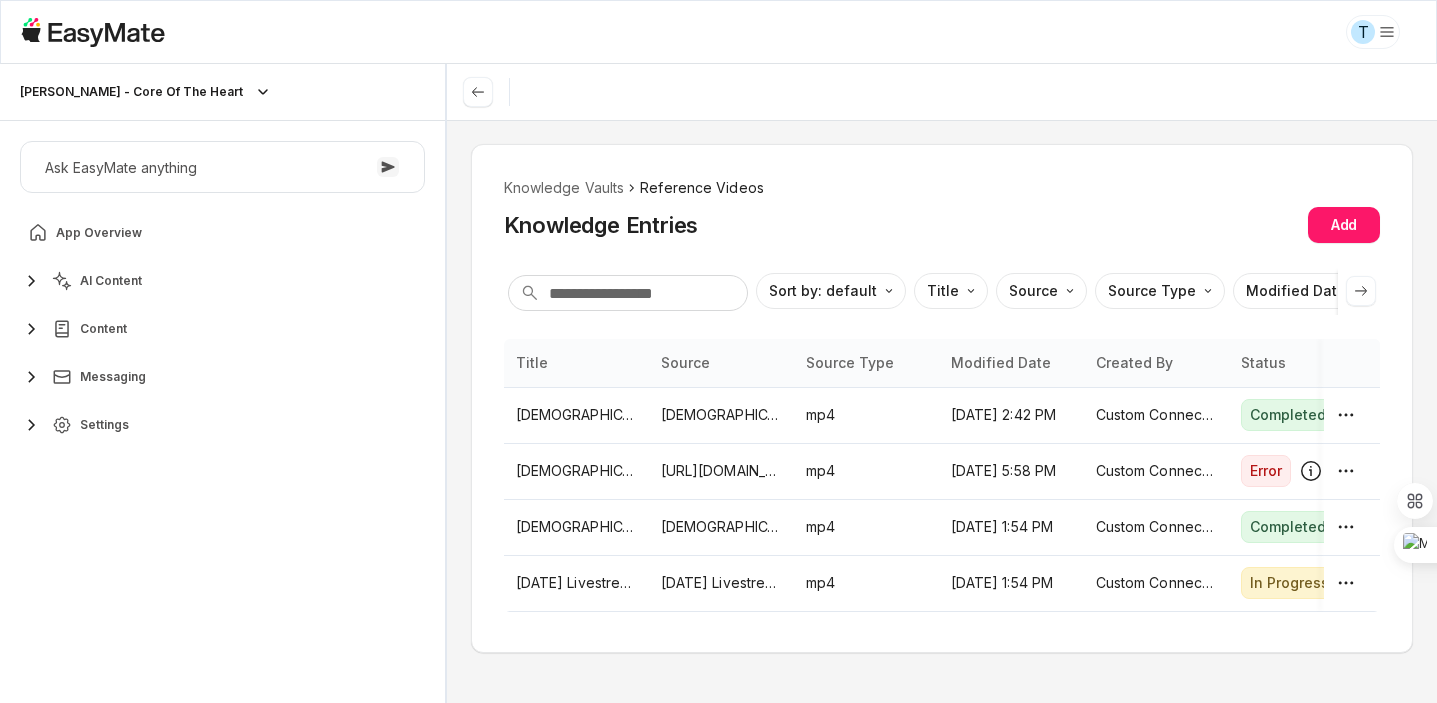 click on "Sam - Core Of The Heart" at bounding box center [131, 92] 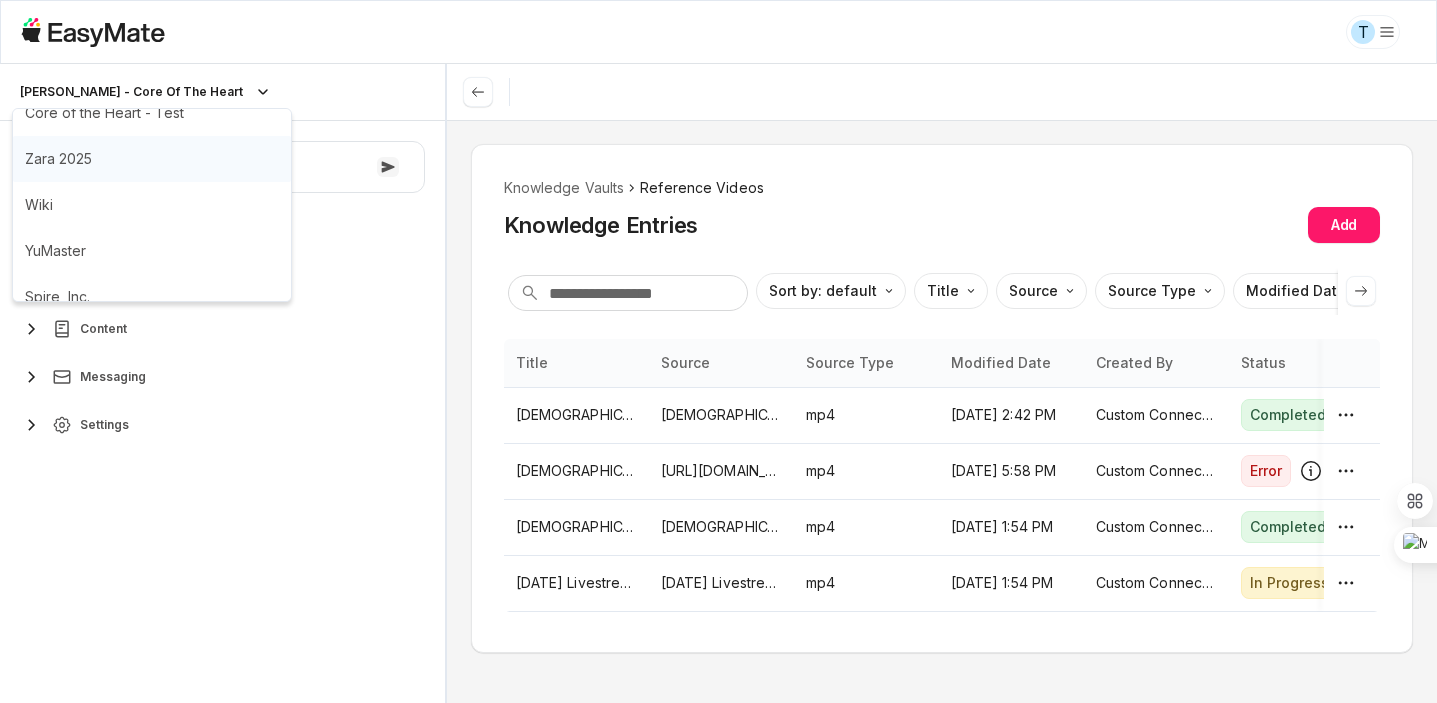 scroll, scrollTop: 0, scrollLeft: 0, axis: both 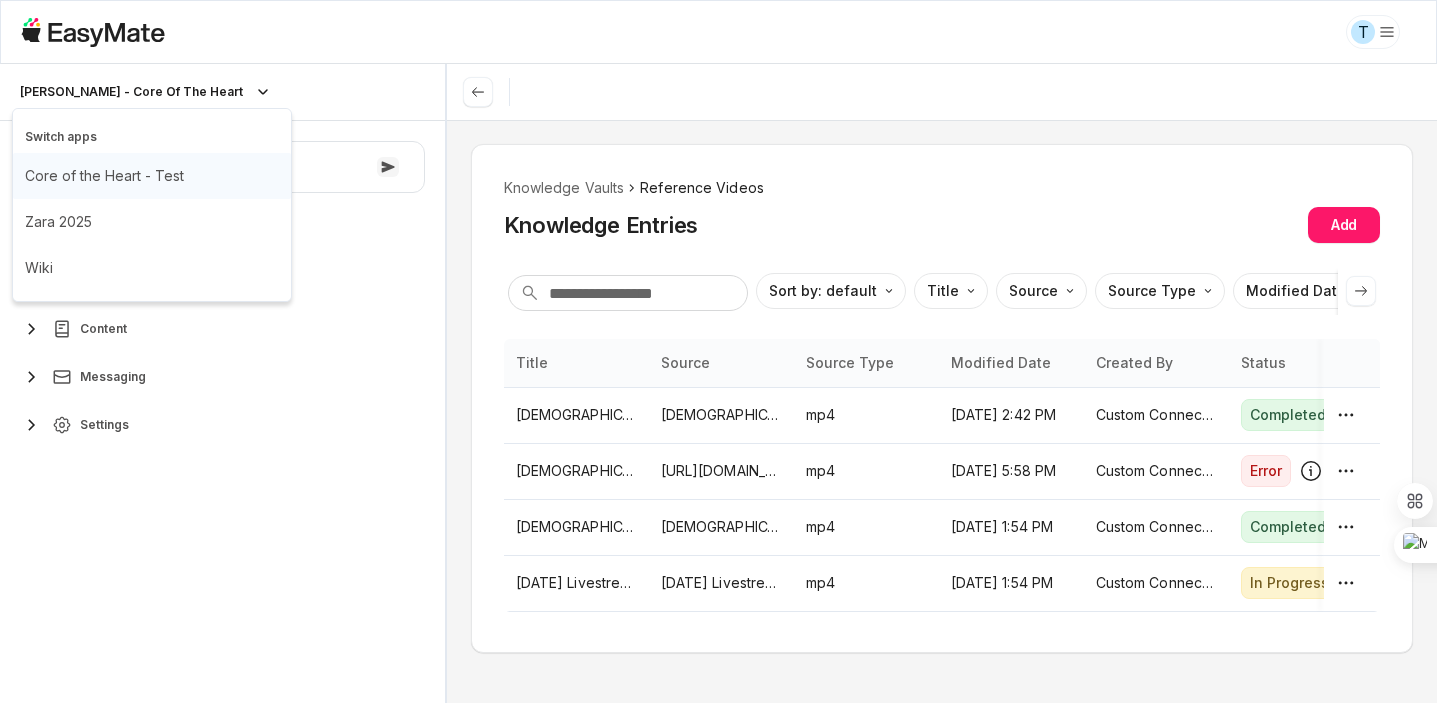 click on "Core of the Heart - Test" at bounding box center (104, 176) 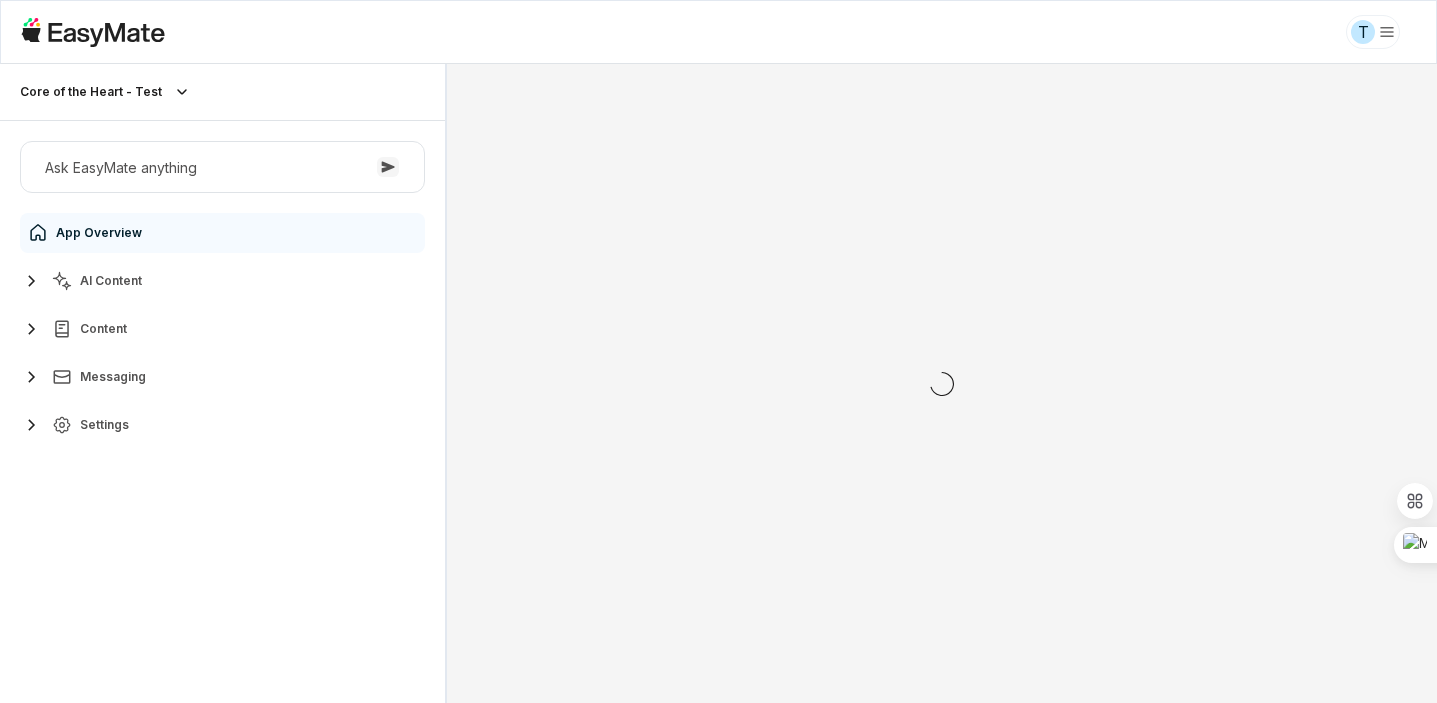 scroll, scrollTop: 0, scrollLeft: 0, axis: both 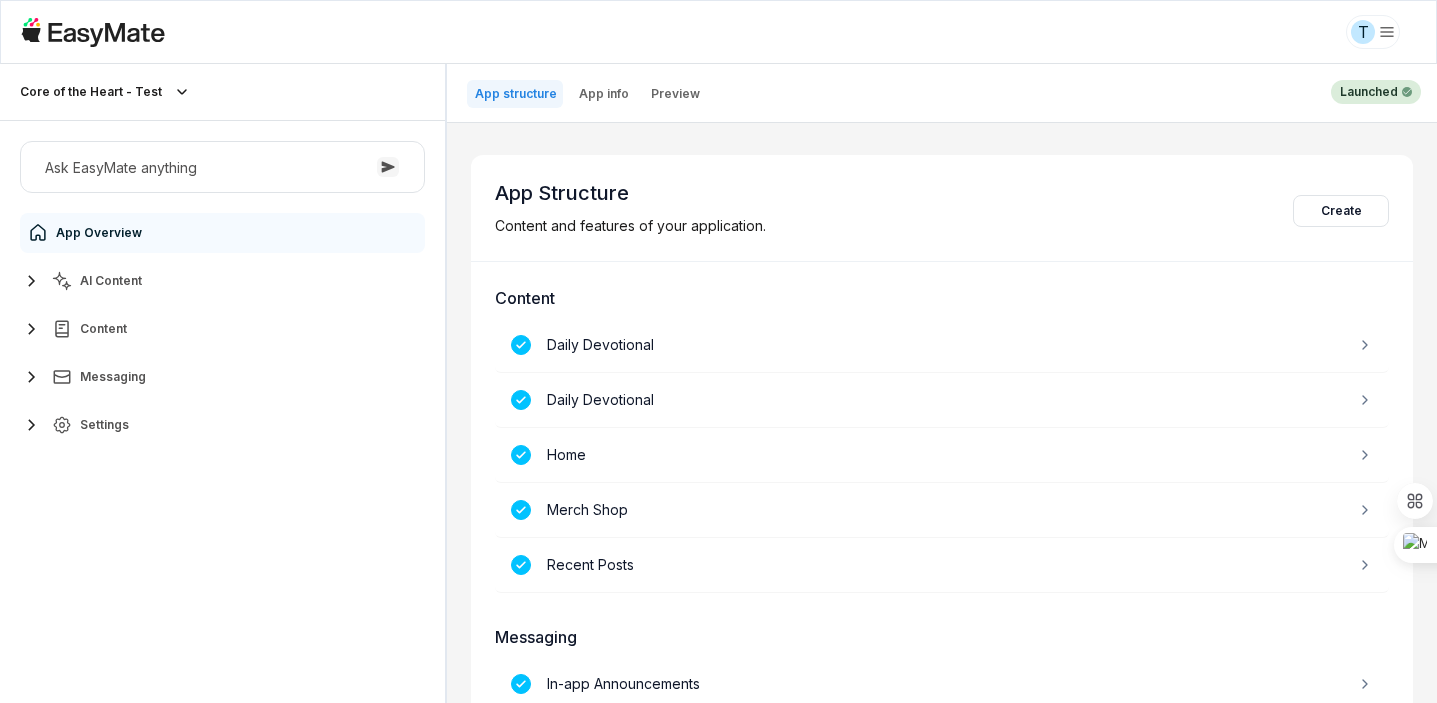 click on "AI Content" at bounding box center [222, 281] 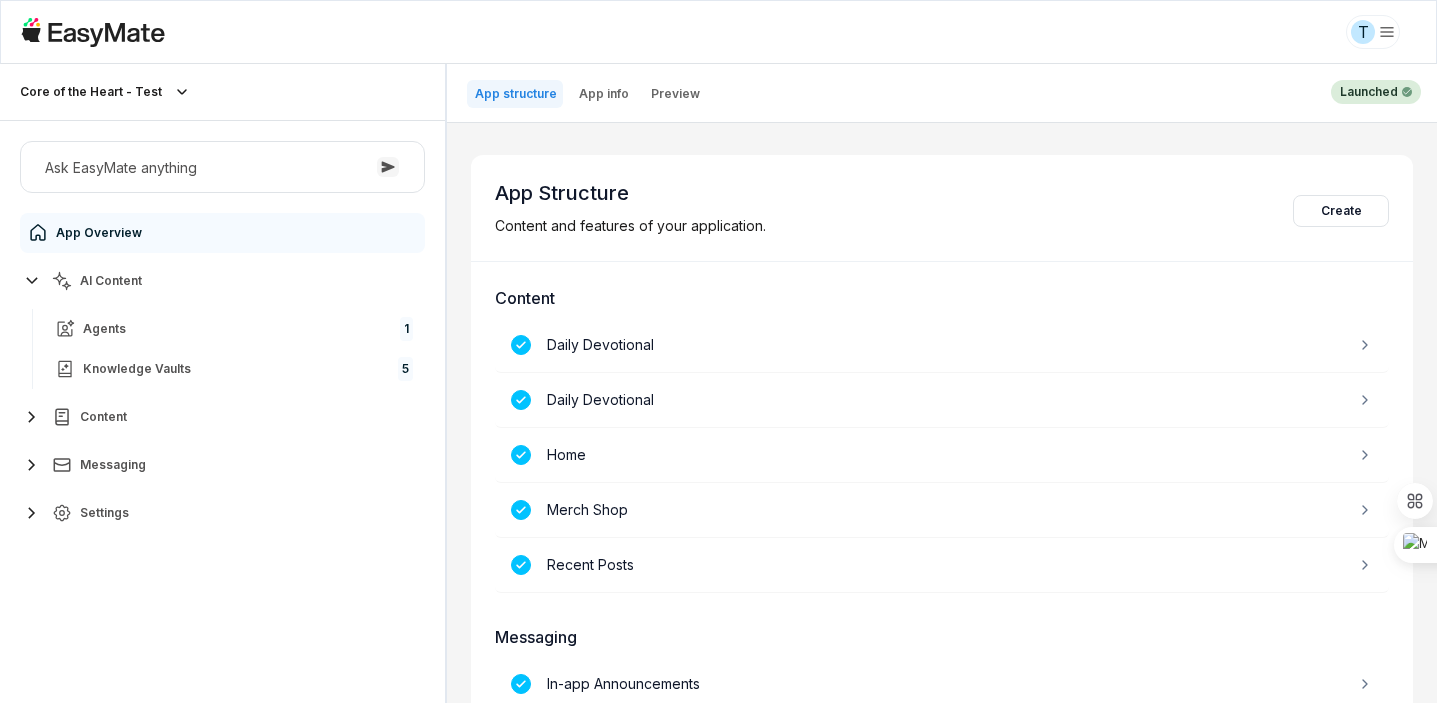 click on "Settings" at bounding box center (222, 513) 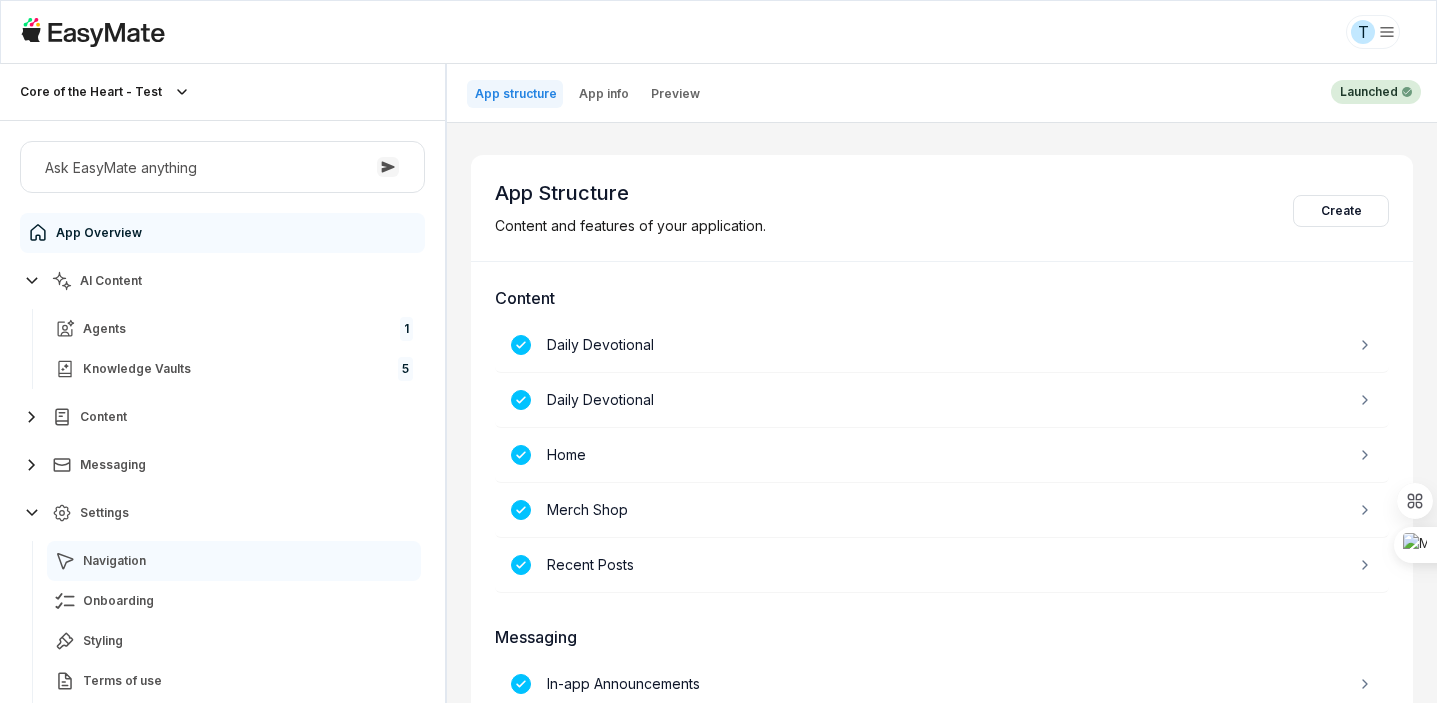scroll, scrollTop: 66, scrollLeft: 0, axis: vertical 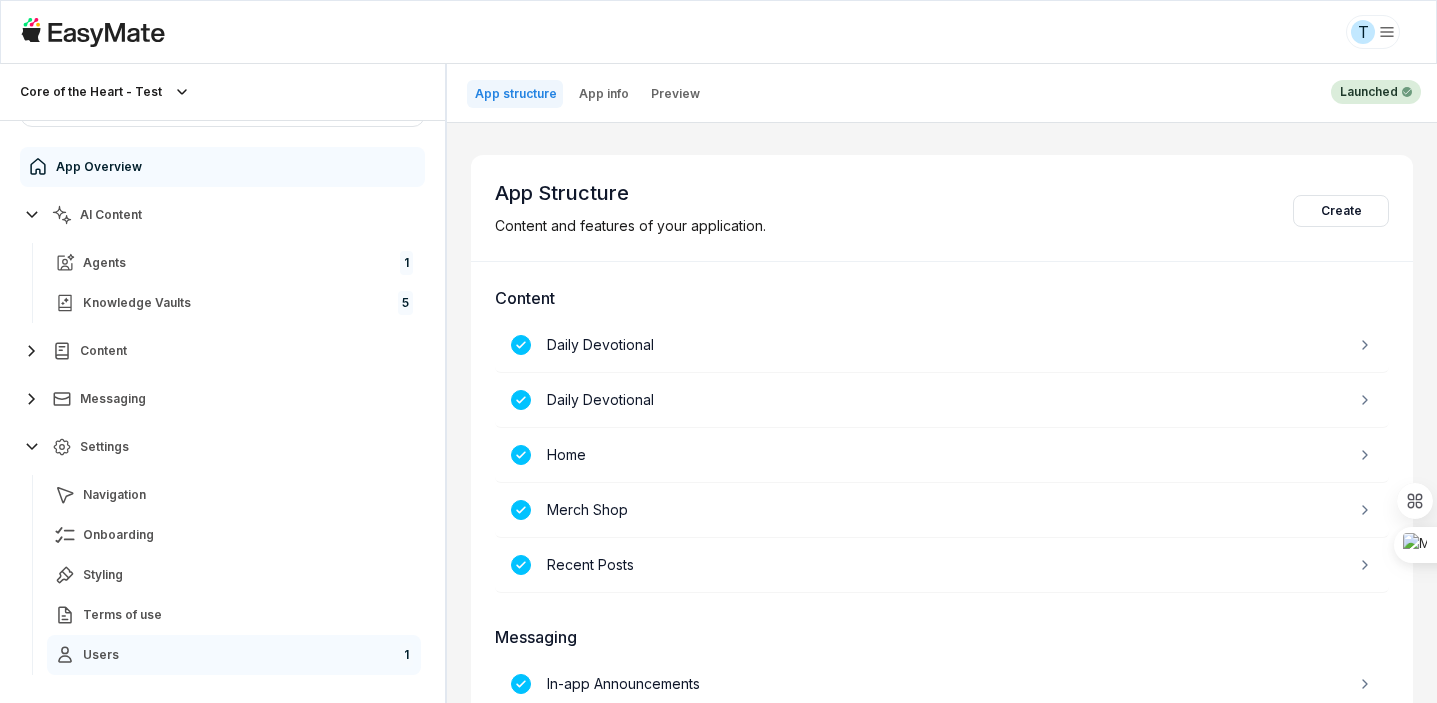 click on "Users 1" at bounding box center [234, 655] 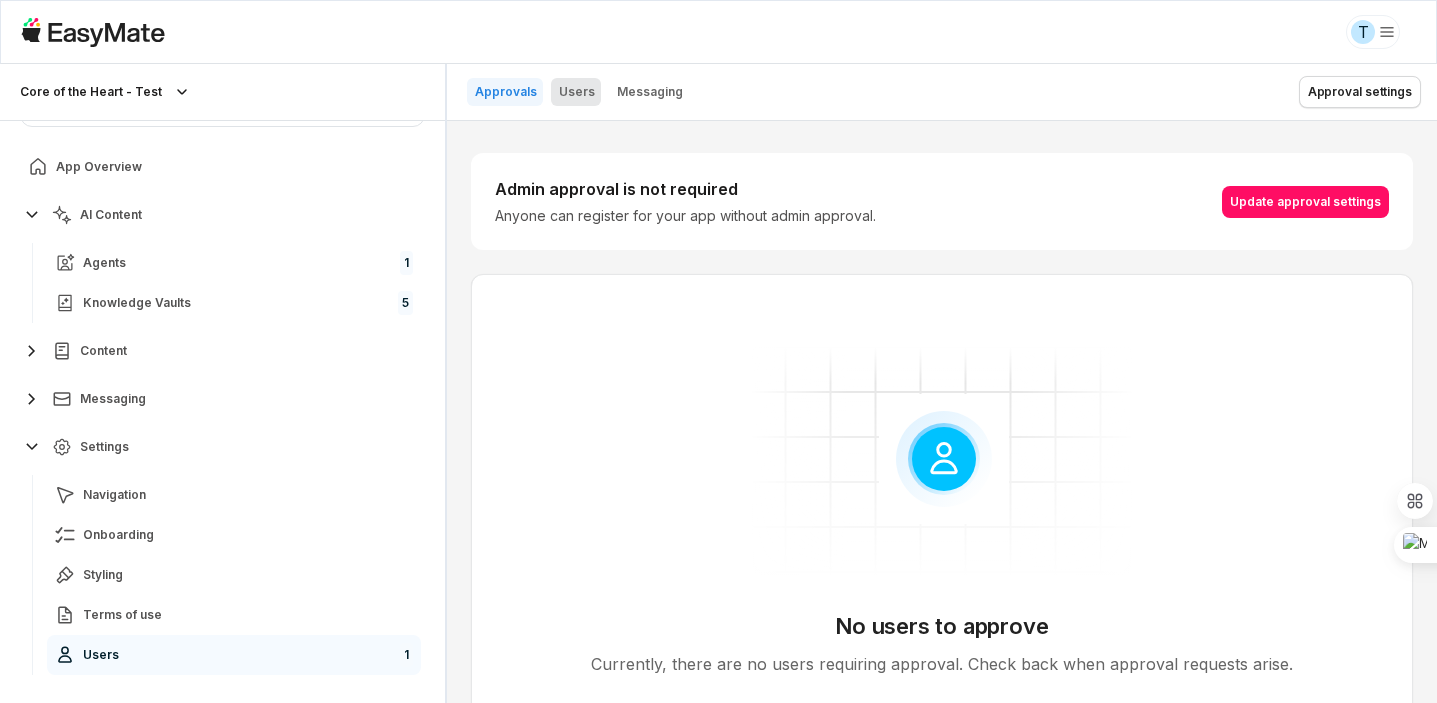 click on "Users" at bounding box center (576, 92) 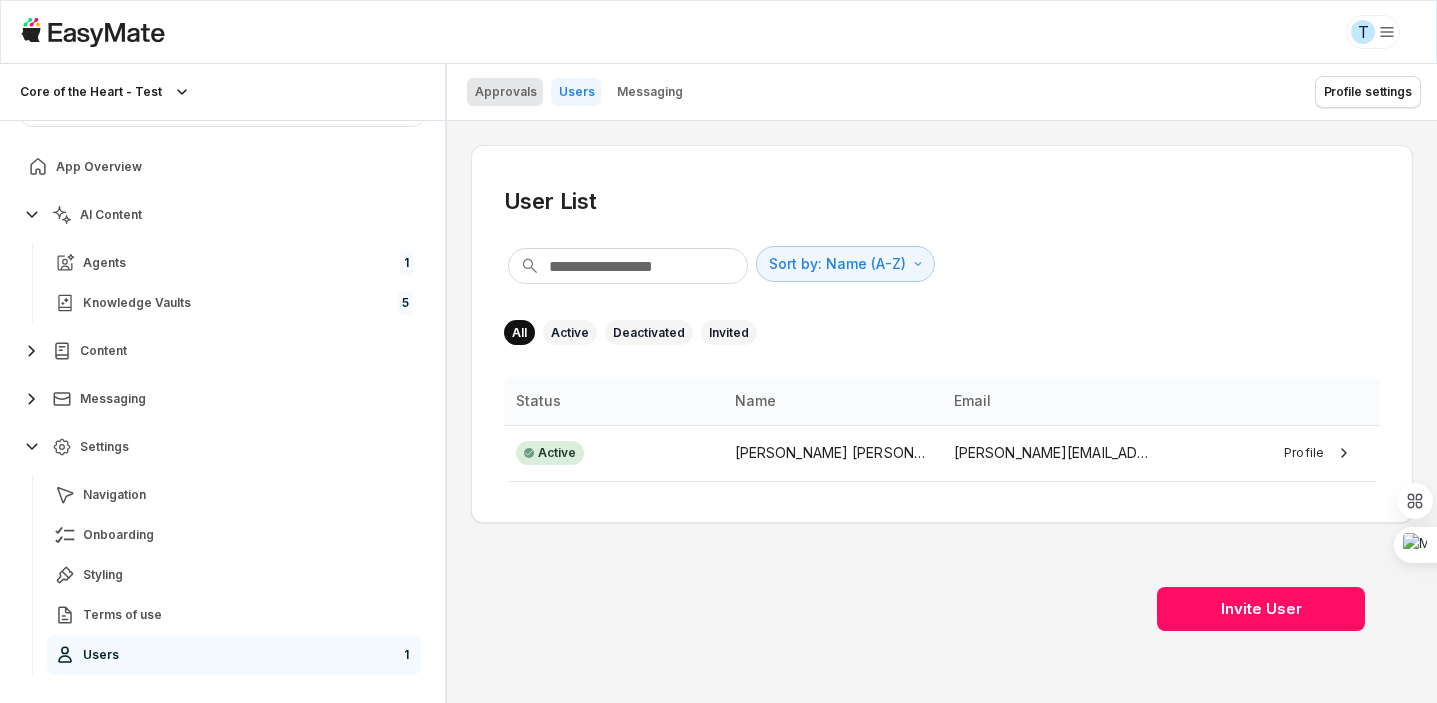 click on "Approvals" at bounding box center (506, 92) 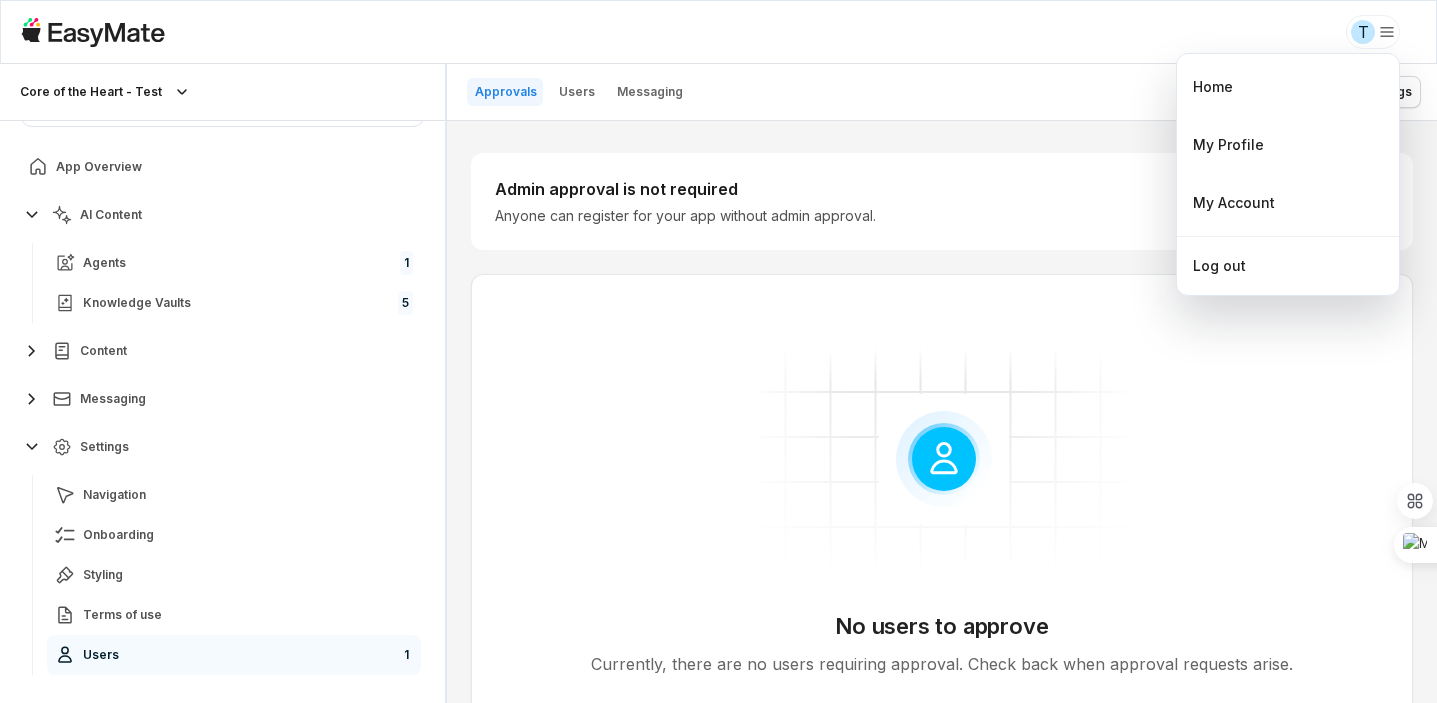 click on "T Core of the Heart - Test Core of the Heart - Test Ask EasyMate anything App Overview AI Content Agents 1 Knowledge Vaults 5 Content Messaging Settings Navigation Onboarding Styling Terms of use Users 1 B How can I help you today? Scroll to bottom Send Approvals Users Messaging Approval settings Admin approval is not required Anyone can register for your app without admin approval. Update approval settings No users to approve Currently, there are no users requiring approval. Check back when approval requests arise. *
Home My Profile My Account Log out" at bounding box center [718, 351] 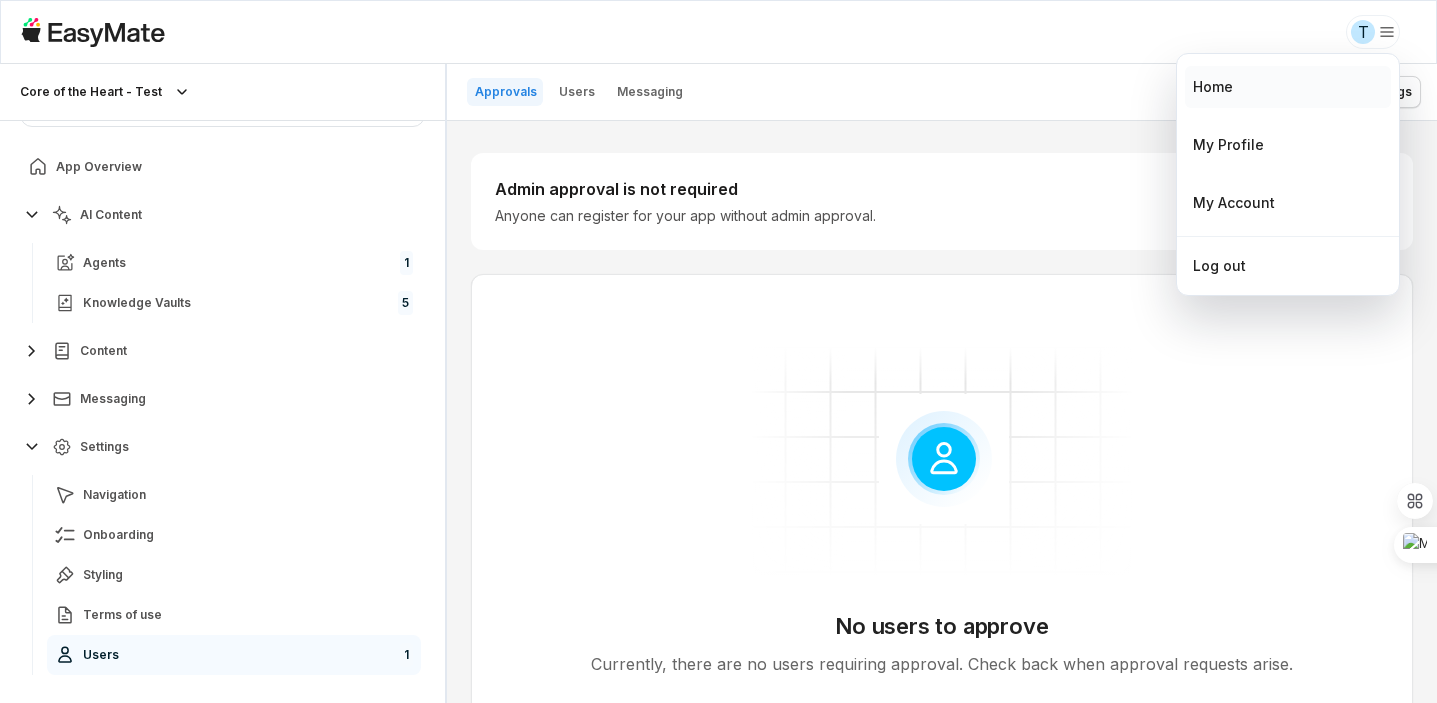 click on "Home" at bounding box center (1288, 87) 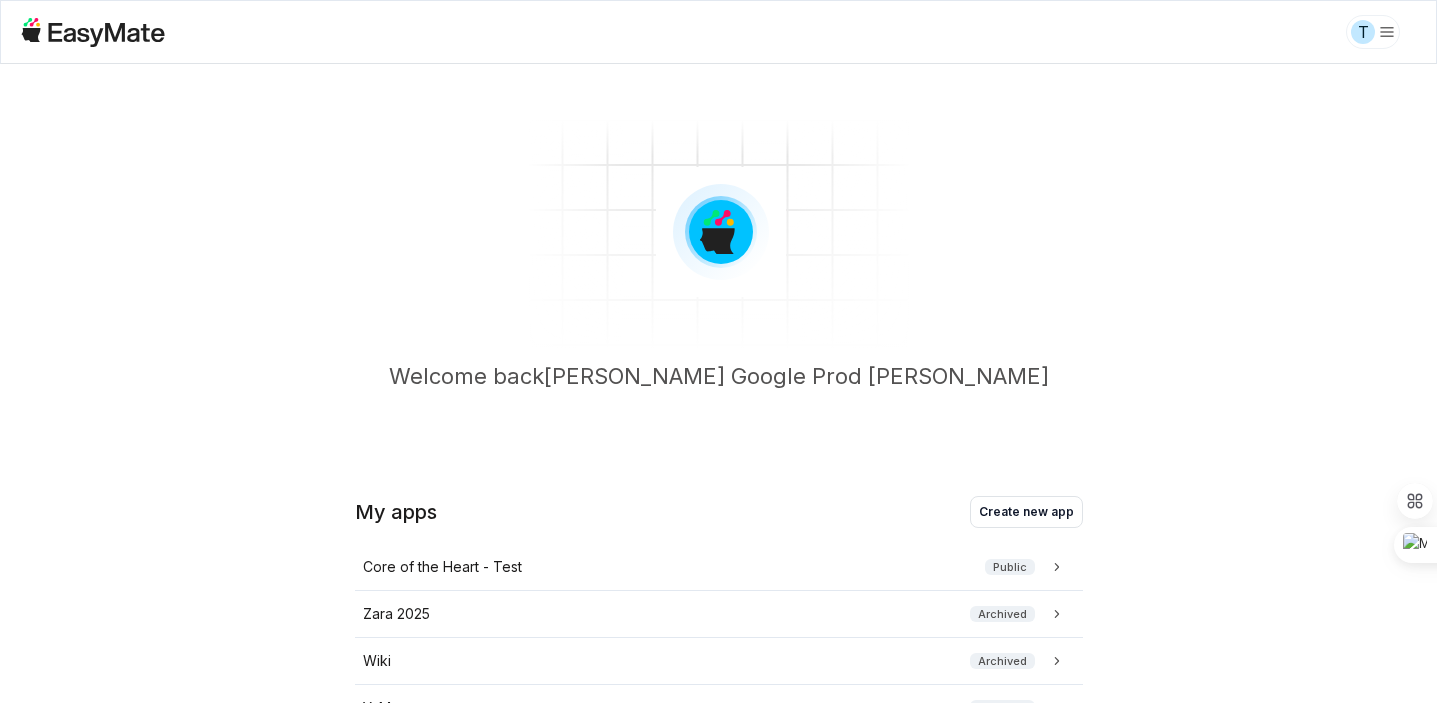 scroll, scrollTop: 201, scrollLeft: 0, axis: vertical 